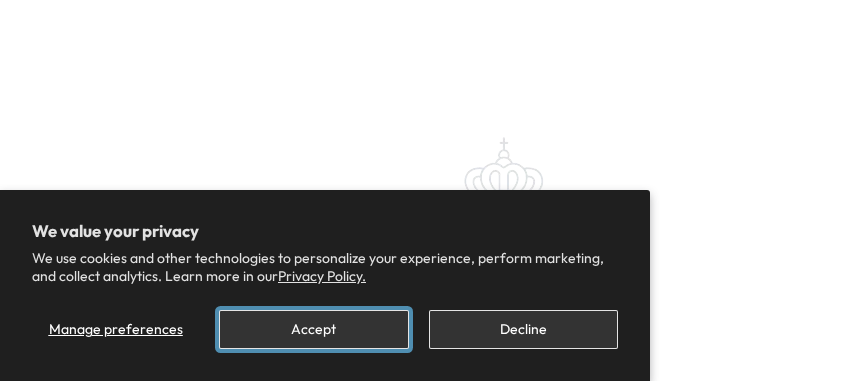click on "Accept" at bounding box center (313, 329) 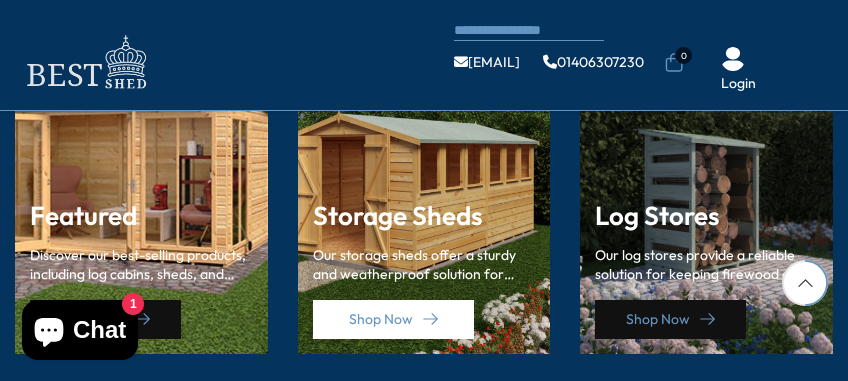 scroll, scrollTop: 2666, scrollLeft: 0, axis: vertical 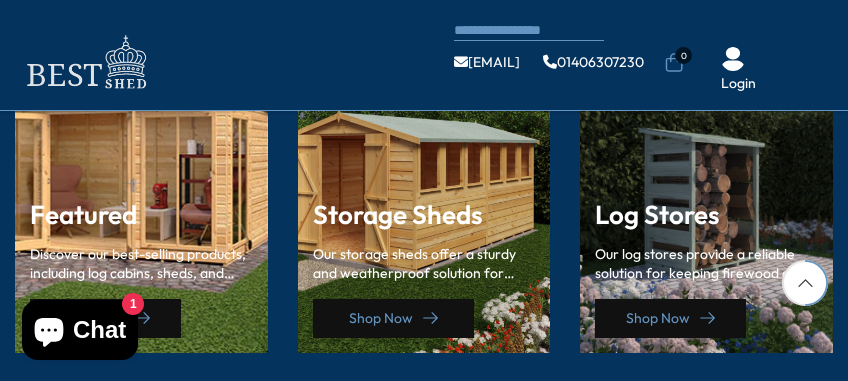 click on "Shop Now" at bounding box center (393, 318) 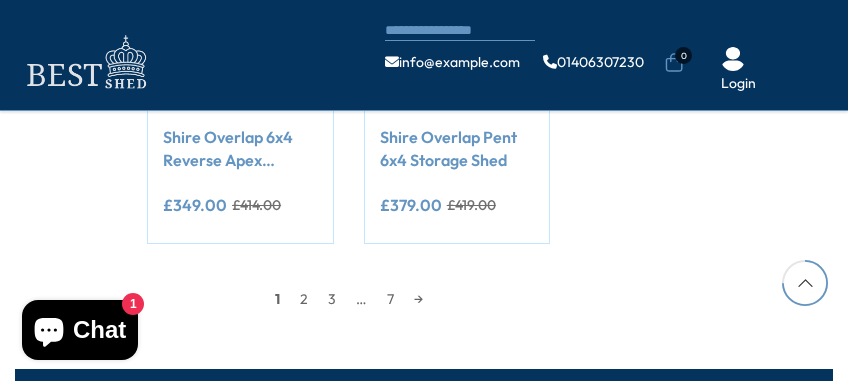 scroll, scrollTop: 2266, scrollLeft: 0, axis: vertical 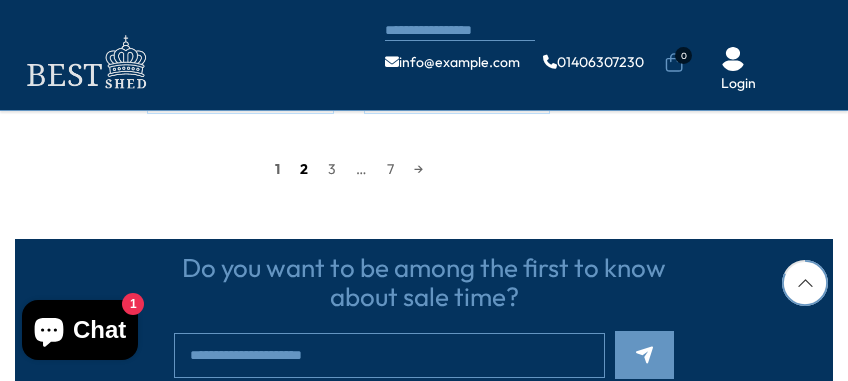 click on "2" at bounding box center [304, 169] 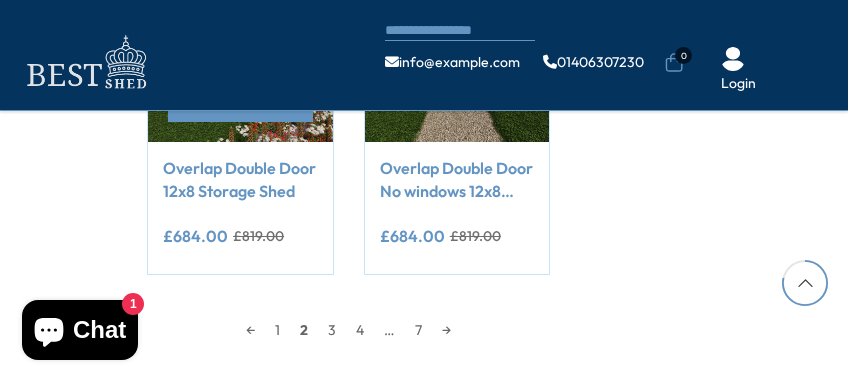 scroll, scrollTop: 2183, scrollLeft: 0, axis: vertical 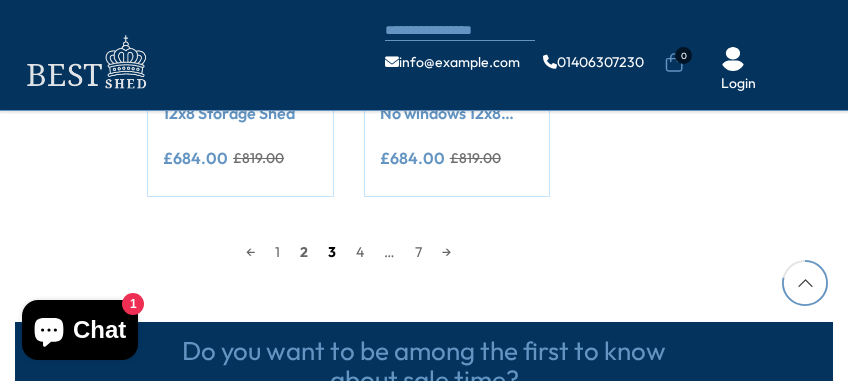 click on "3" at bounding box center [332, 252] 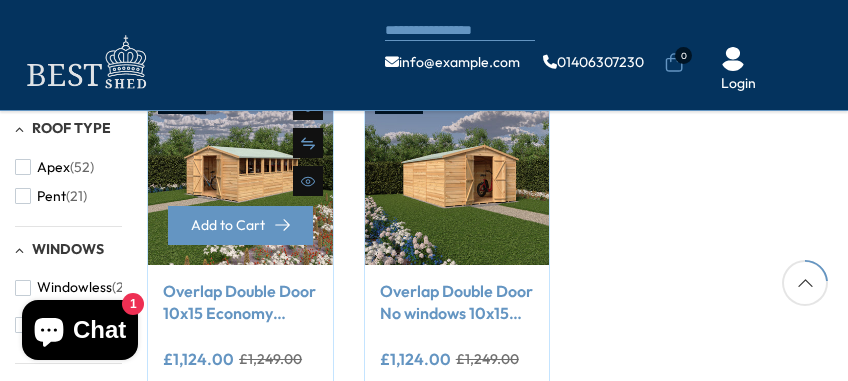 scroll, scrollTop: 649, scrollLeft: 0, axis: vertical 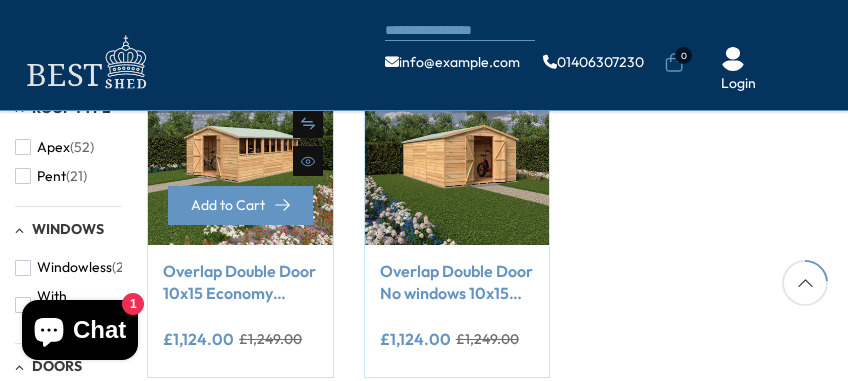 click on "Overlap Double Door 10x15 Economy Storage Shed" at bounding box center [240, 282] 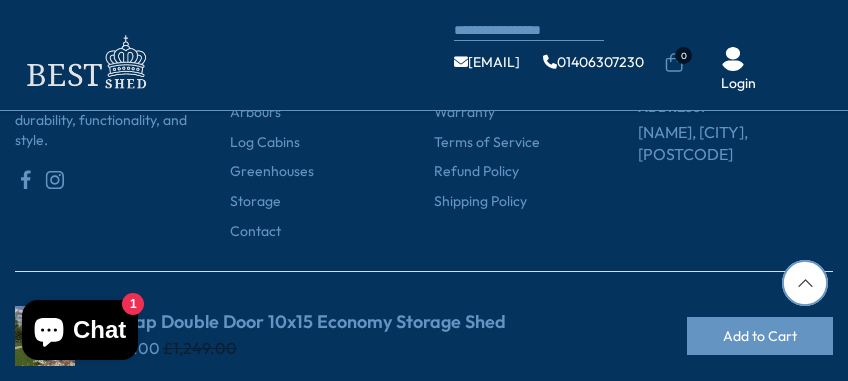 scroll, scrollTop: 4824, scrollLeft: 0, axis: vertical 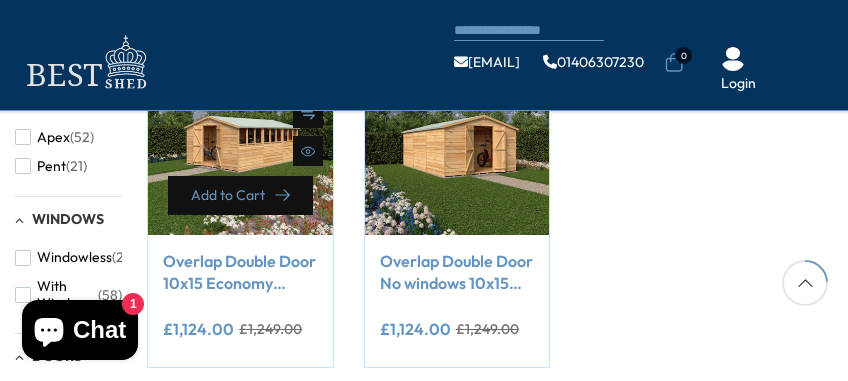 click on "Add to Cart" at bounding box center (228, 195) 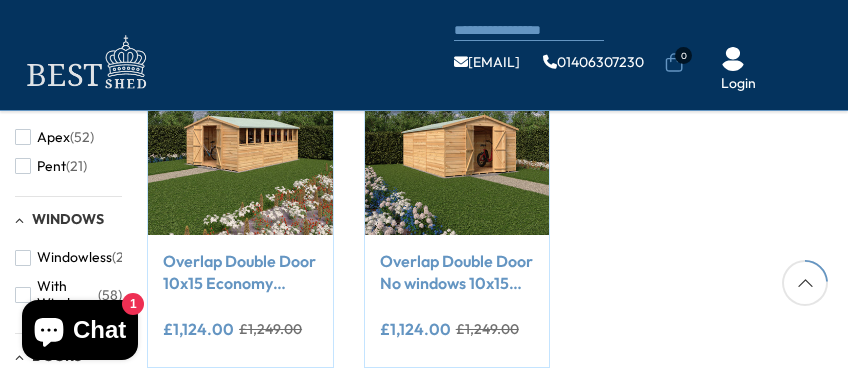 scroll, scrollTop: 0, scrollLeft: 0, axis: both 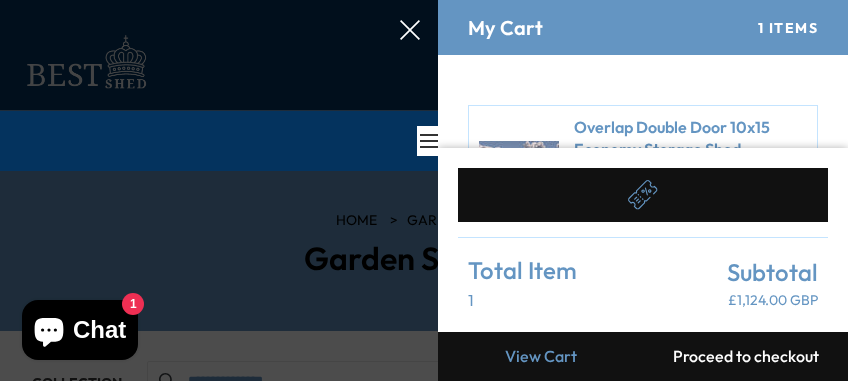 click on "View Cart" at bounding box center [540, 356] 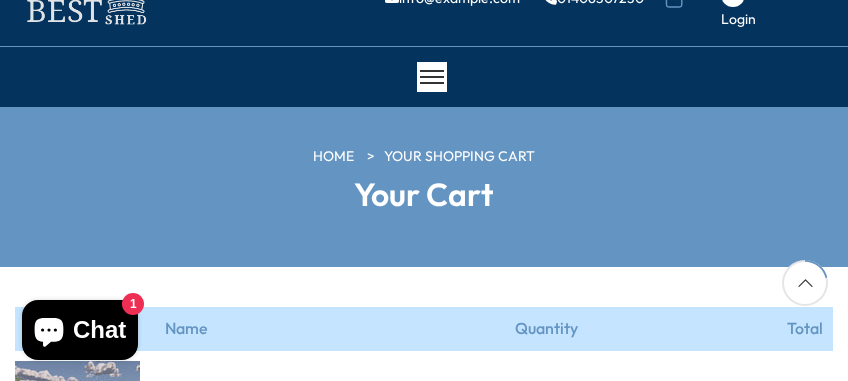 scroll, scrollTop: 0, scrollLeft: 0, axis: both 